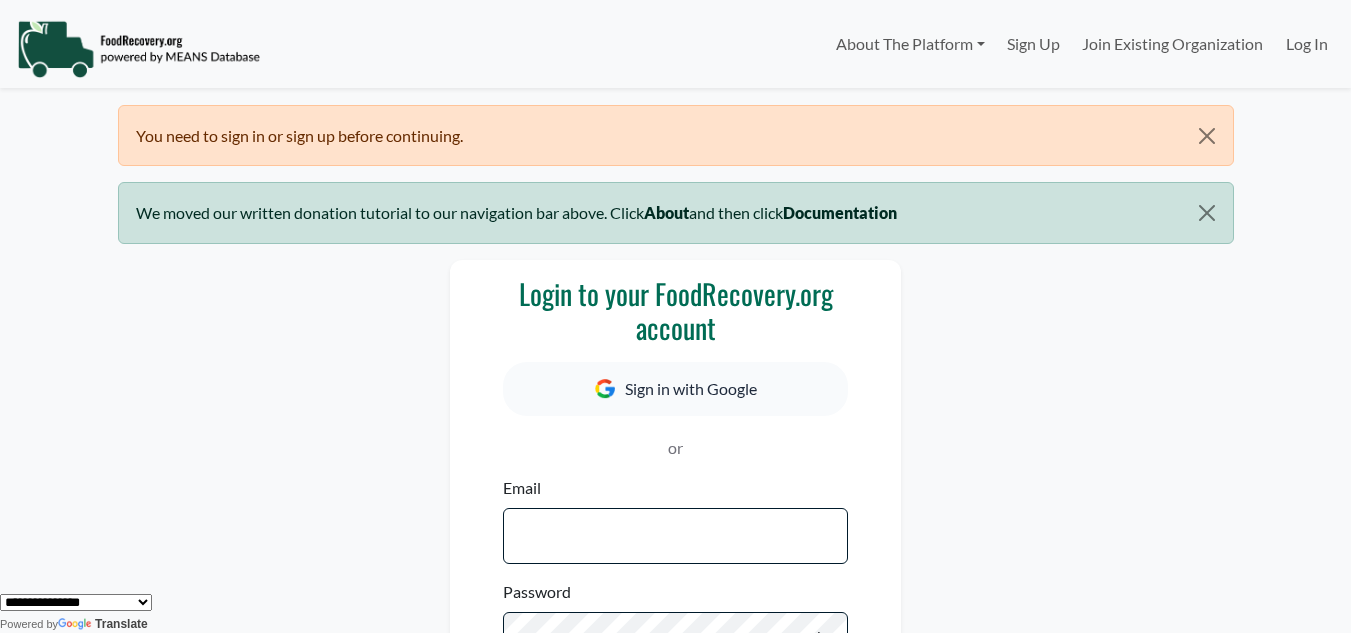 scroll, scrollTop: 0, scrollLeft: 0, axis: both 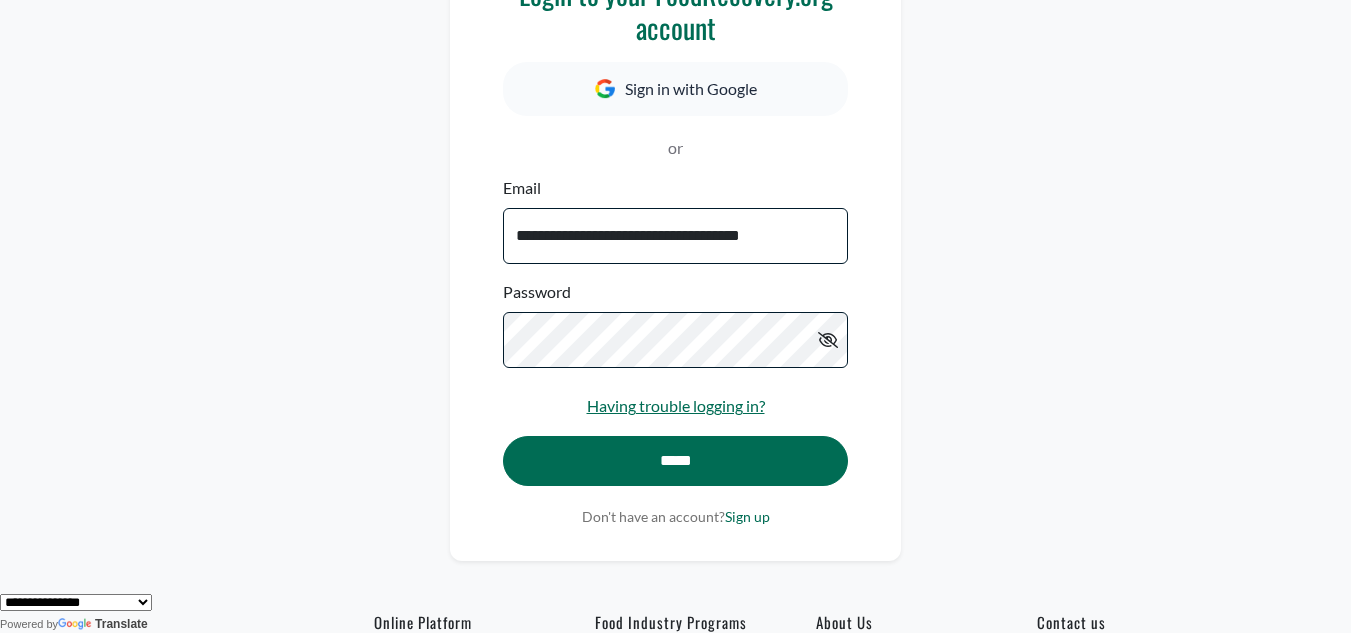 click at bounding box center (828, 340) 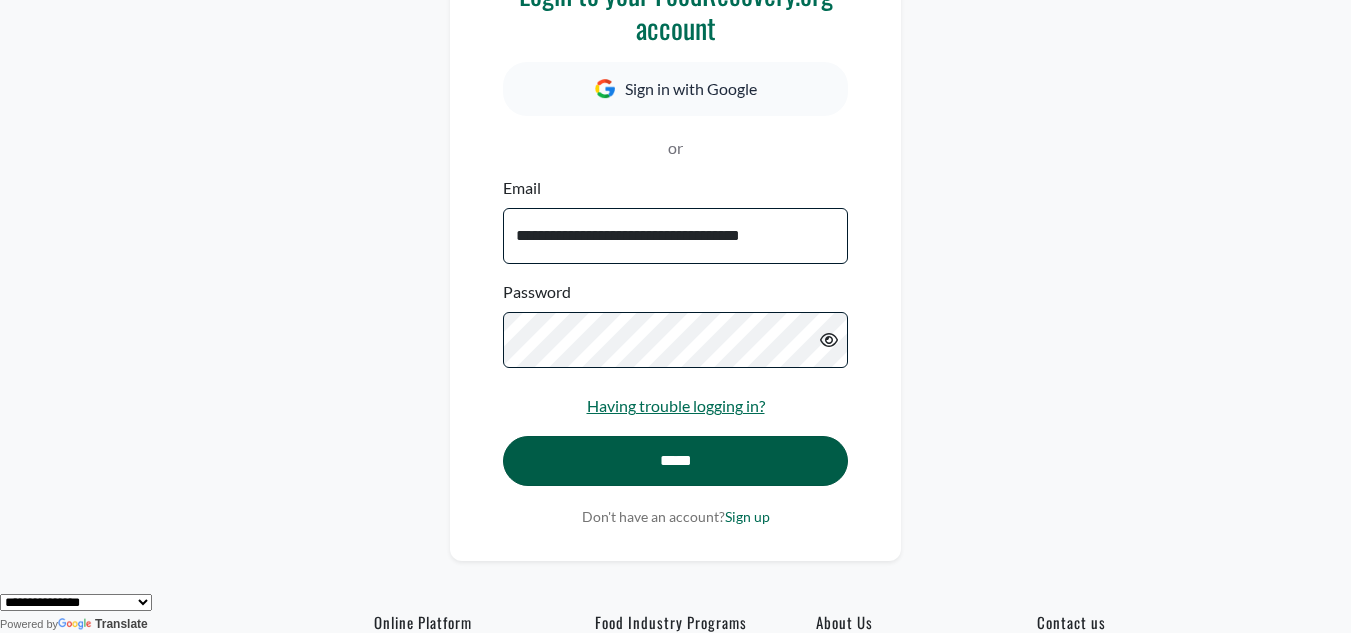 click on "*****" at bounding box center [675, 461] 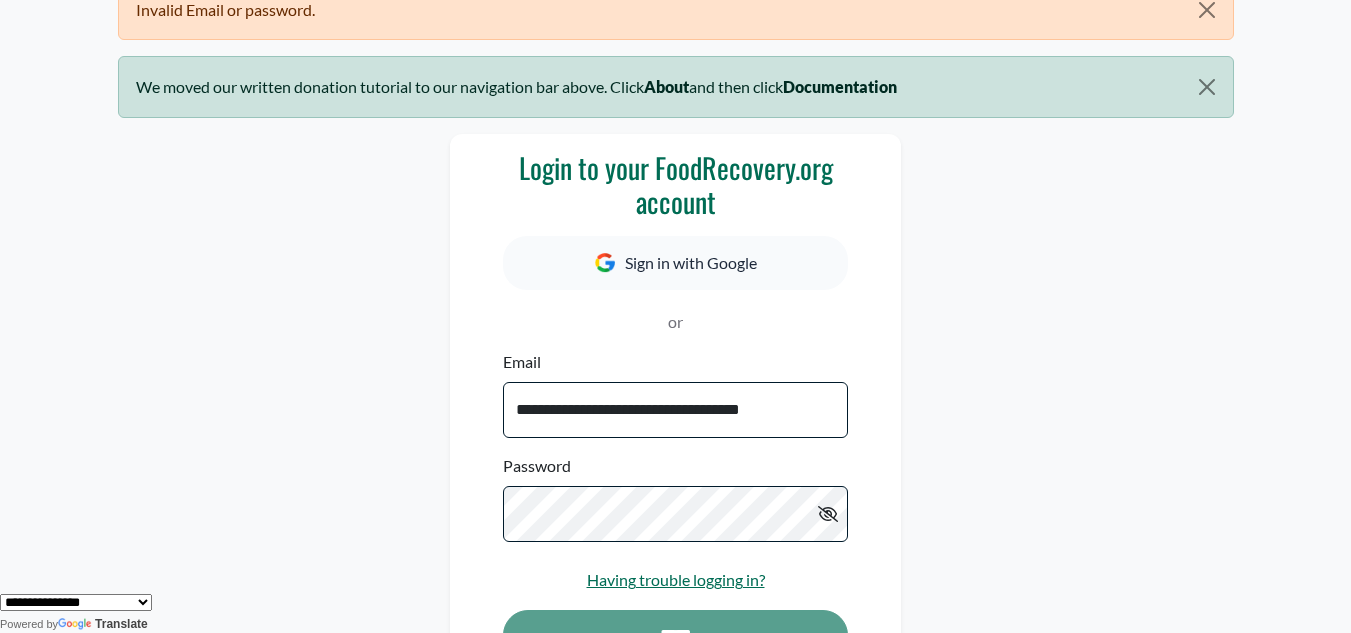 scroll, scrollTop: 300, scrollLeft: 0, axis: vertical 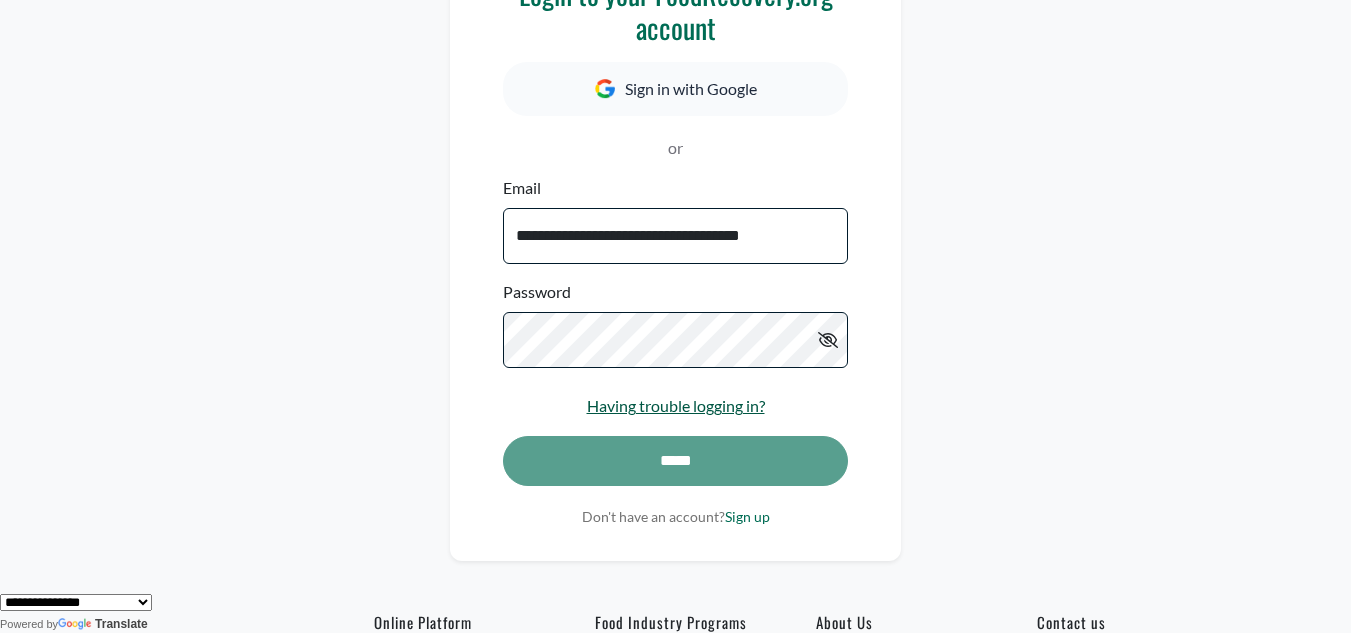 click on "Having trouble logging in?" at bounding box center [676, 405] 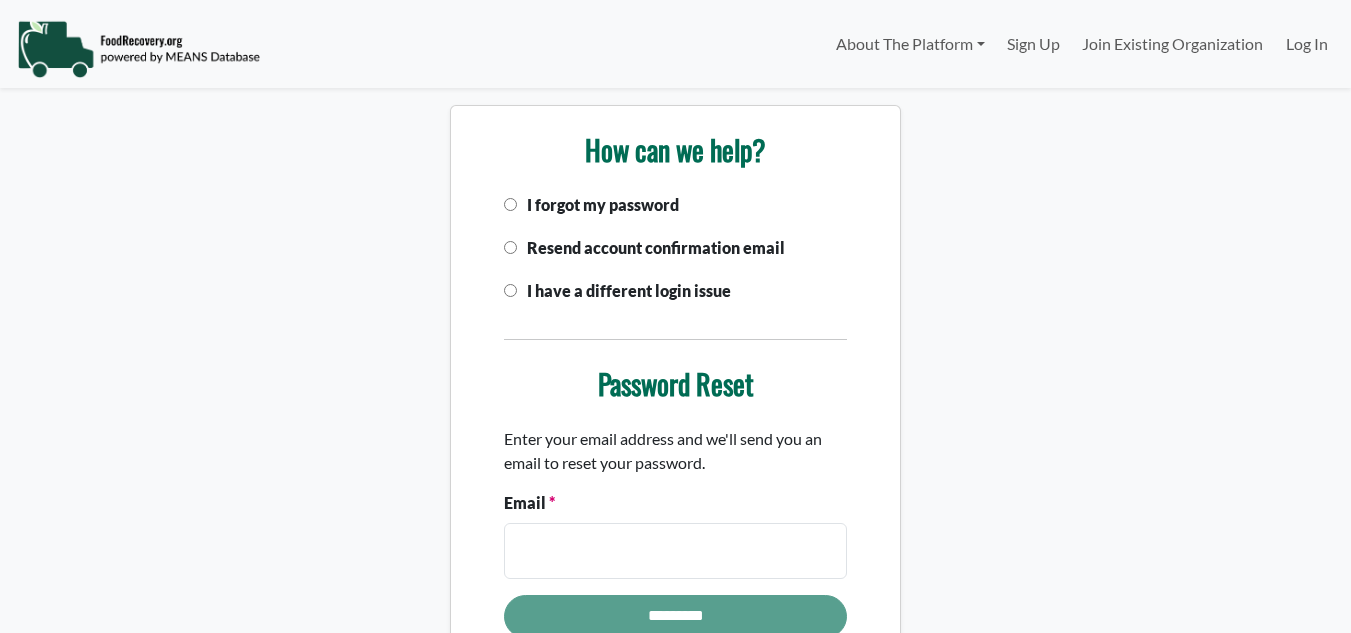 scroll, scrollTop: 0, scrollLeft: 0, axis: both 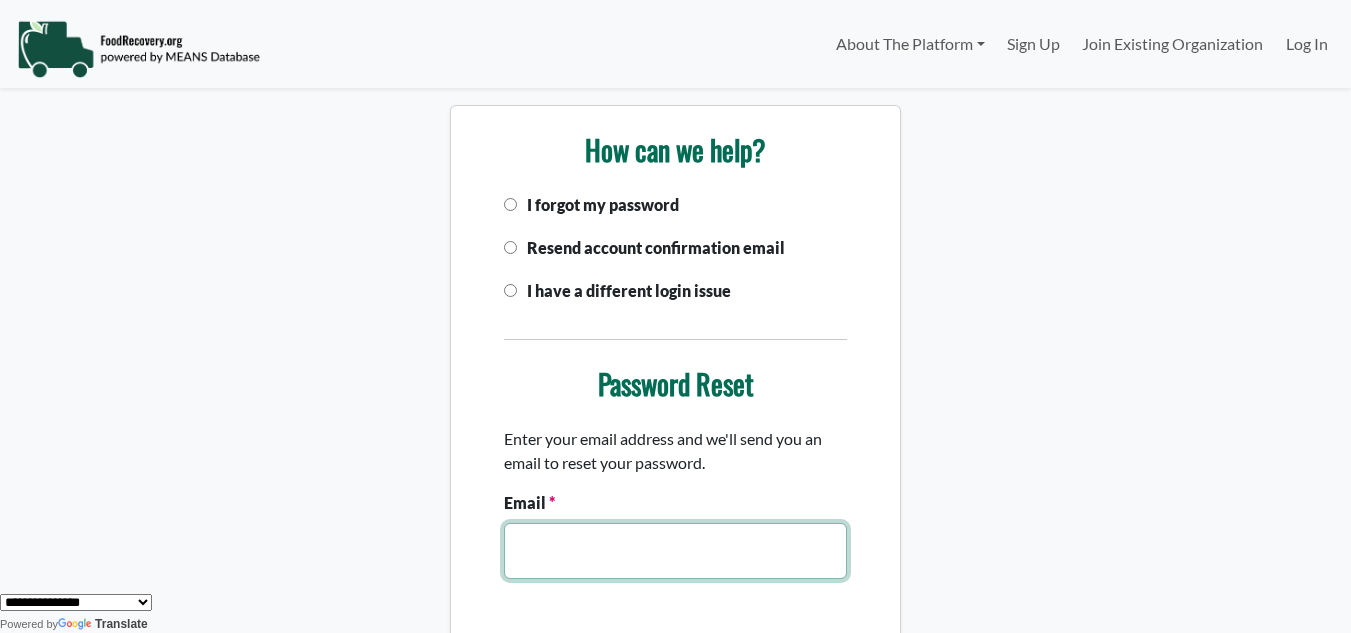 click on "Email" at bounding box center [675, 551] 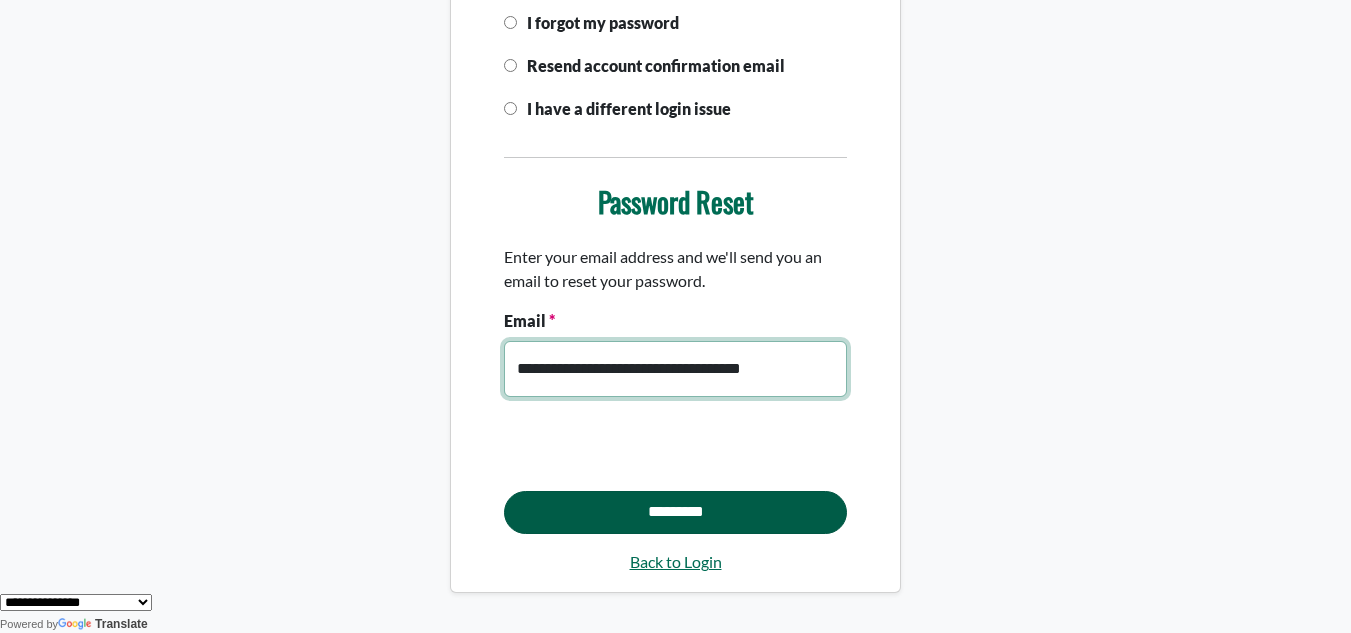 scroll, scrollTop: 200, scrollLeft: 0, axis: vertical 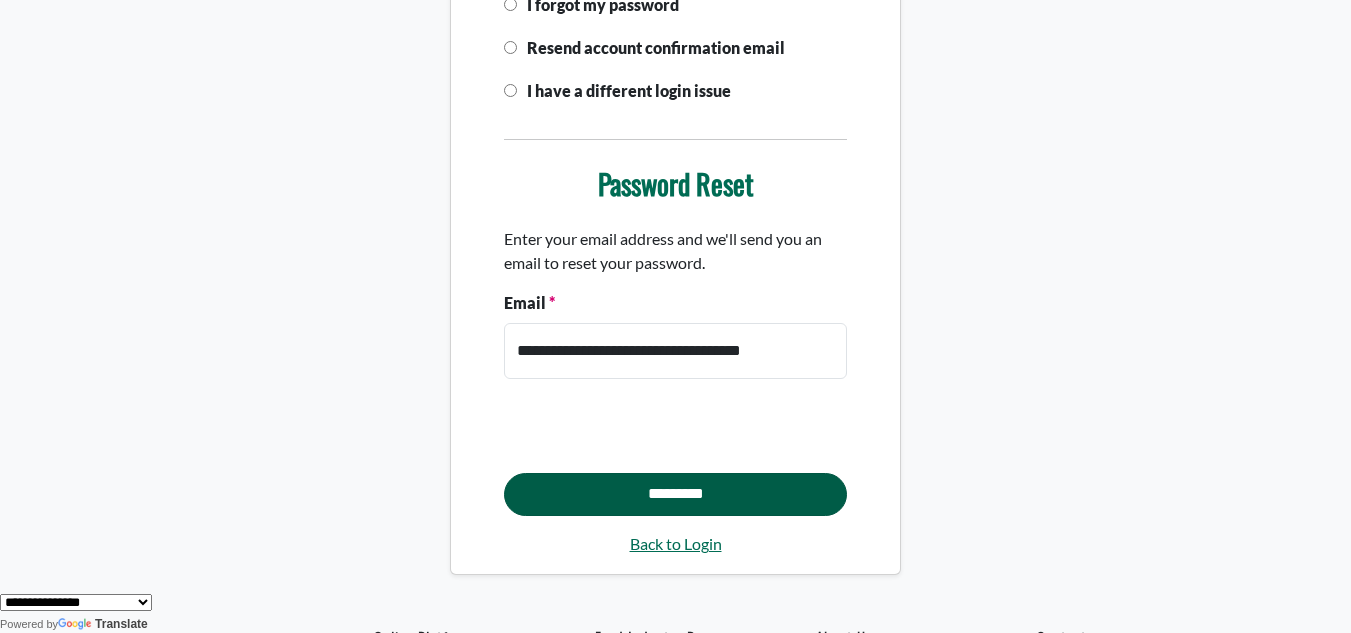 click on "*********" at bounding box center [675, 495] 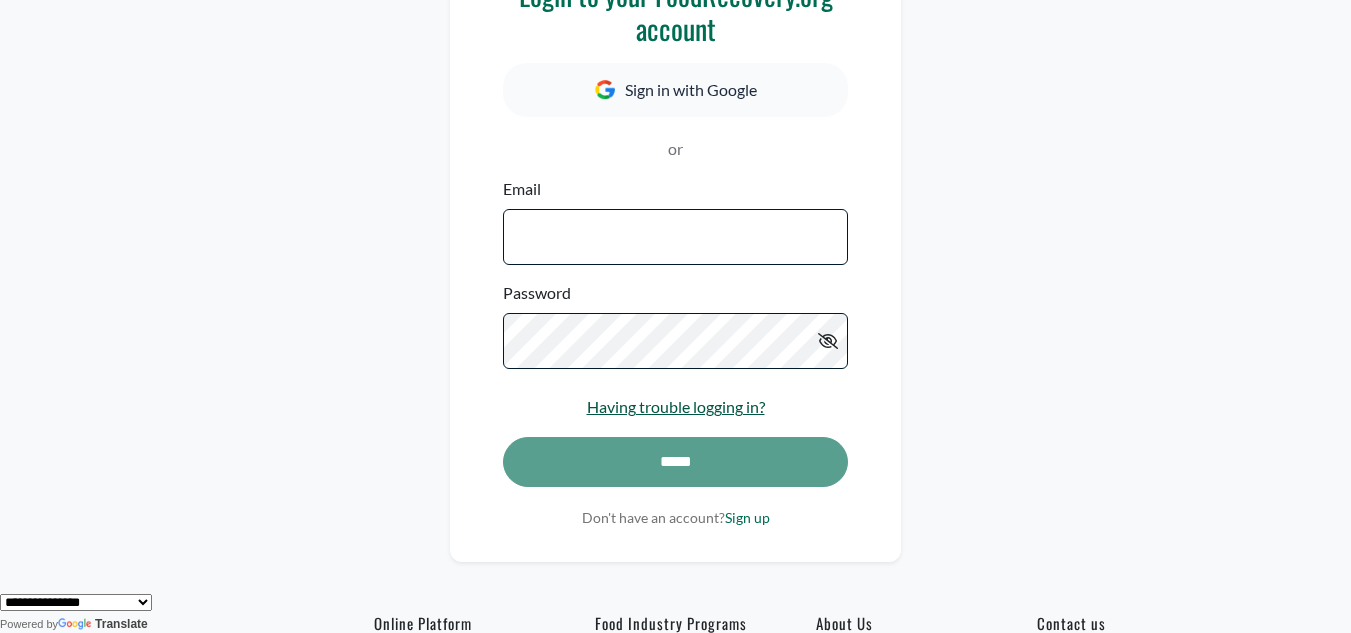 scroll, scrollTop: 300, scrollLeft: 0, axis: vertical 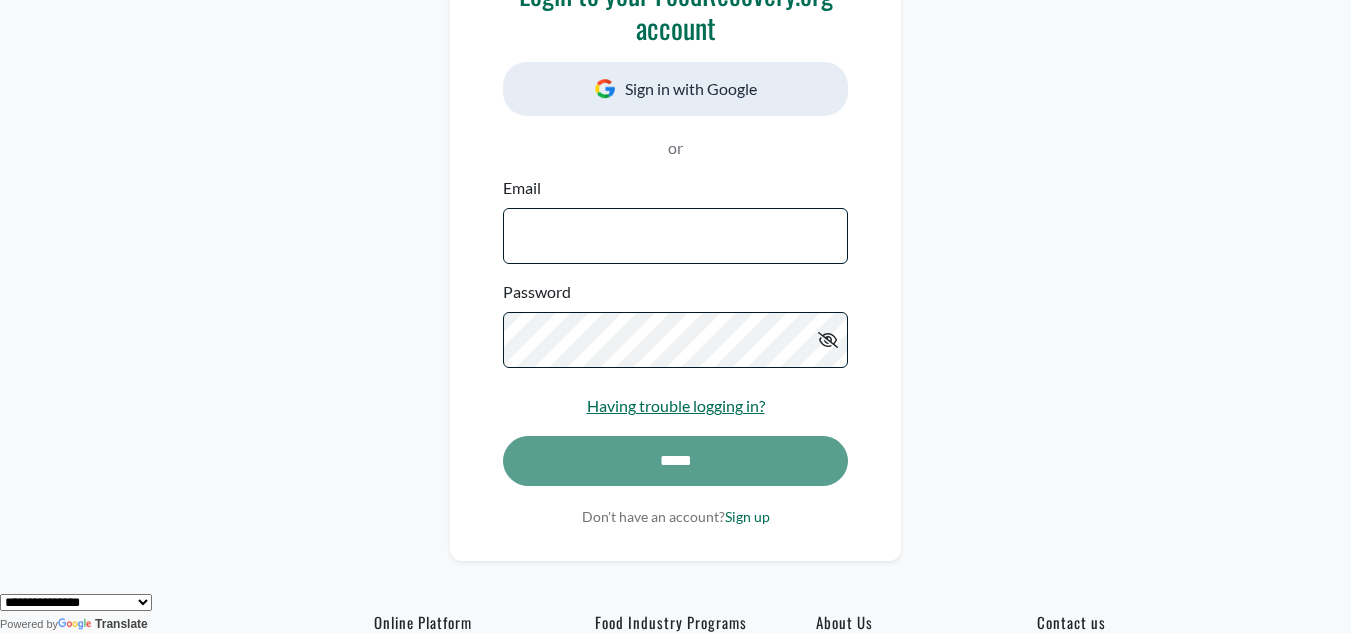 click at bounding box center [605, 88] 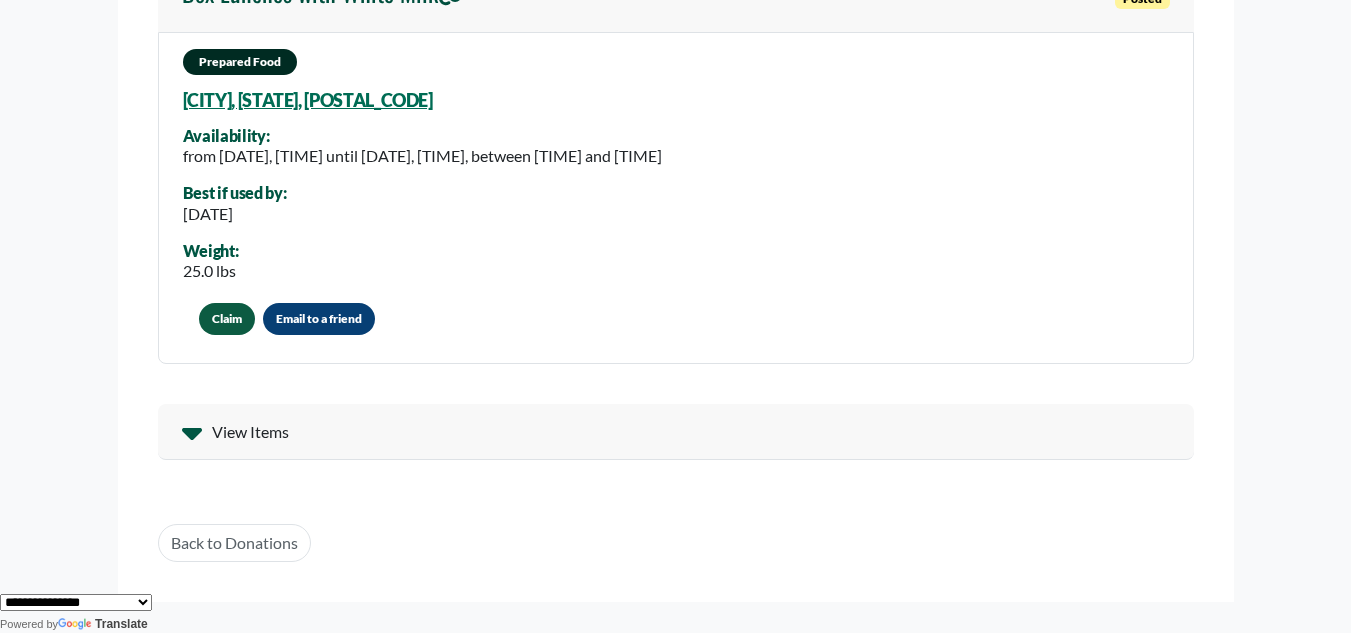 scroll, scrollTop: 200, scrollLeft: 0, axis: vertical 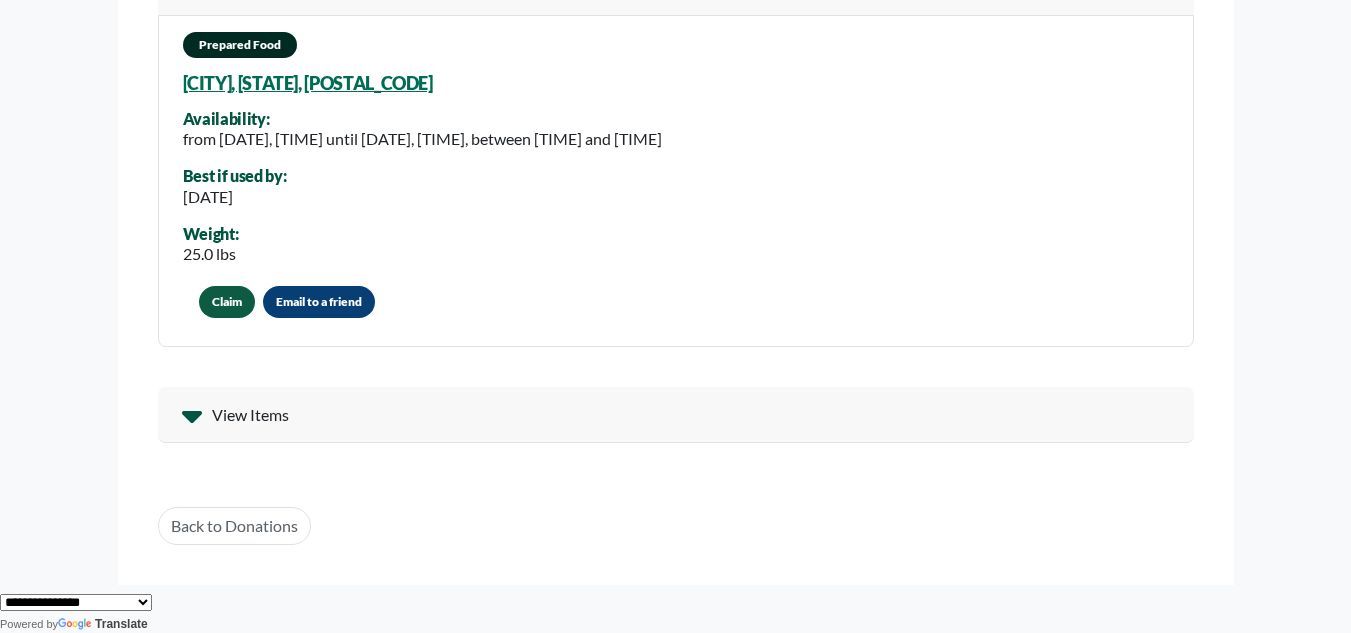 click on "View Items" at bounding box center [250, 415] 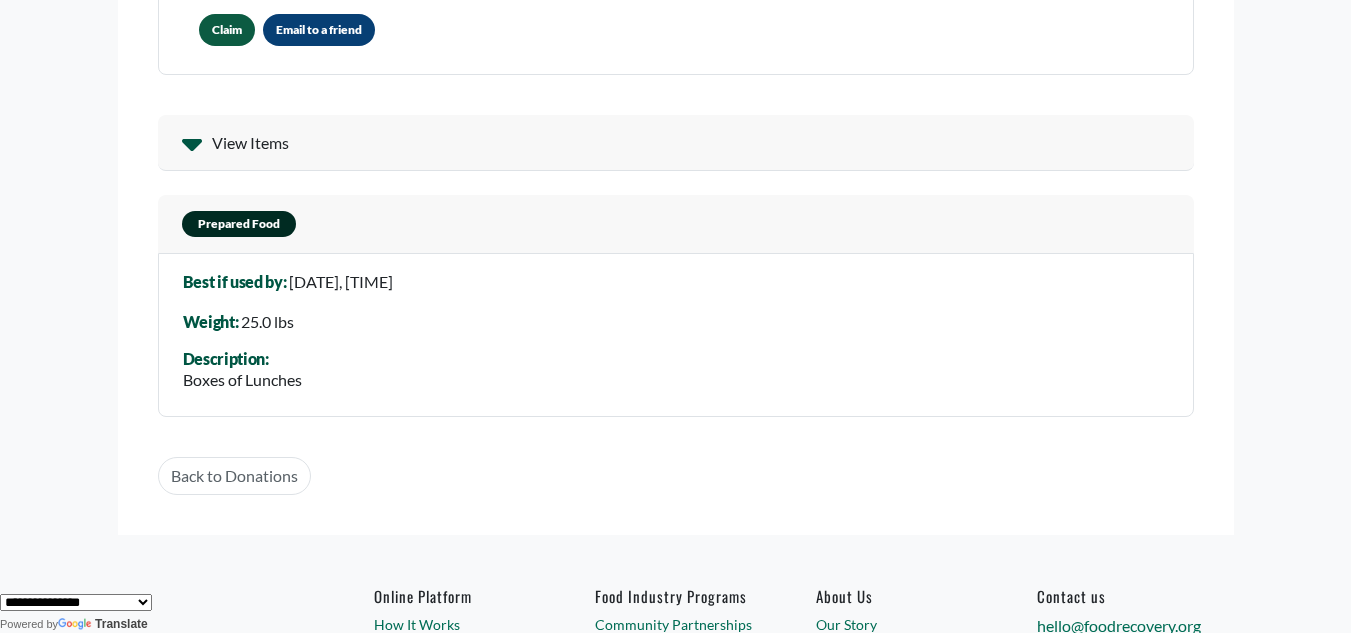 scroll, scrollTop: 500, scrollLeft: 0, axis: vertical 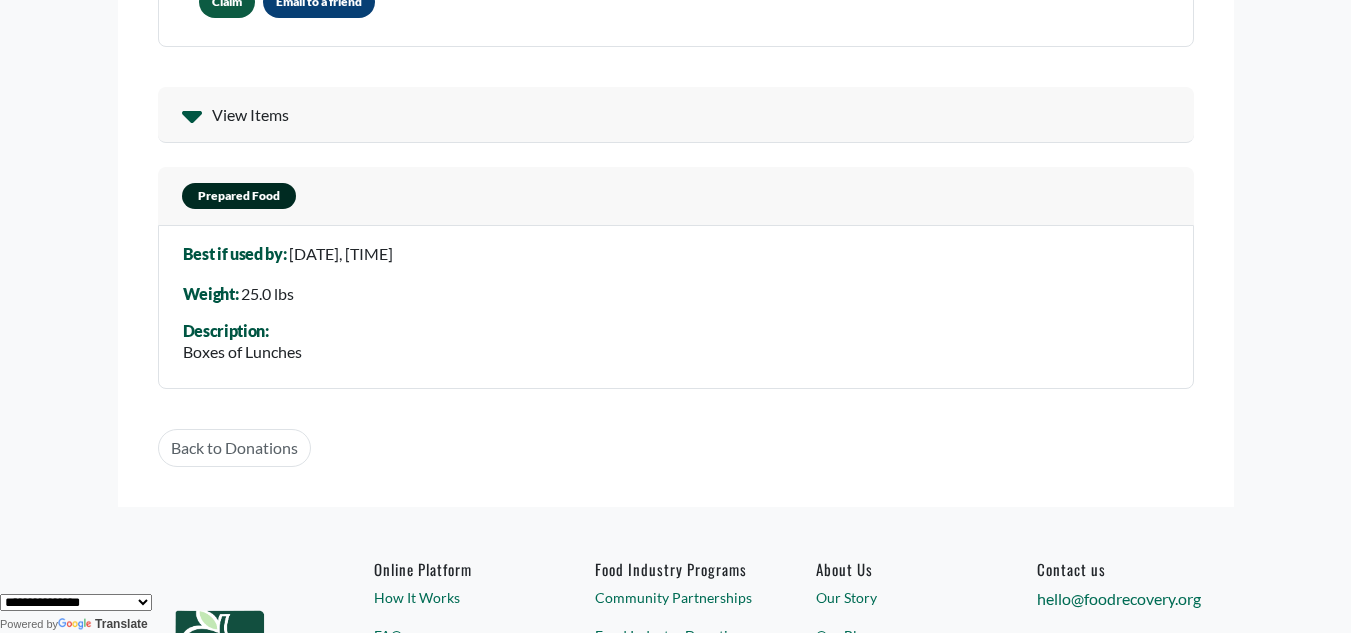 click on "Prepared Food" at bounding box center (239, 196) 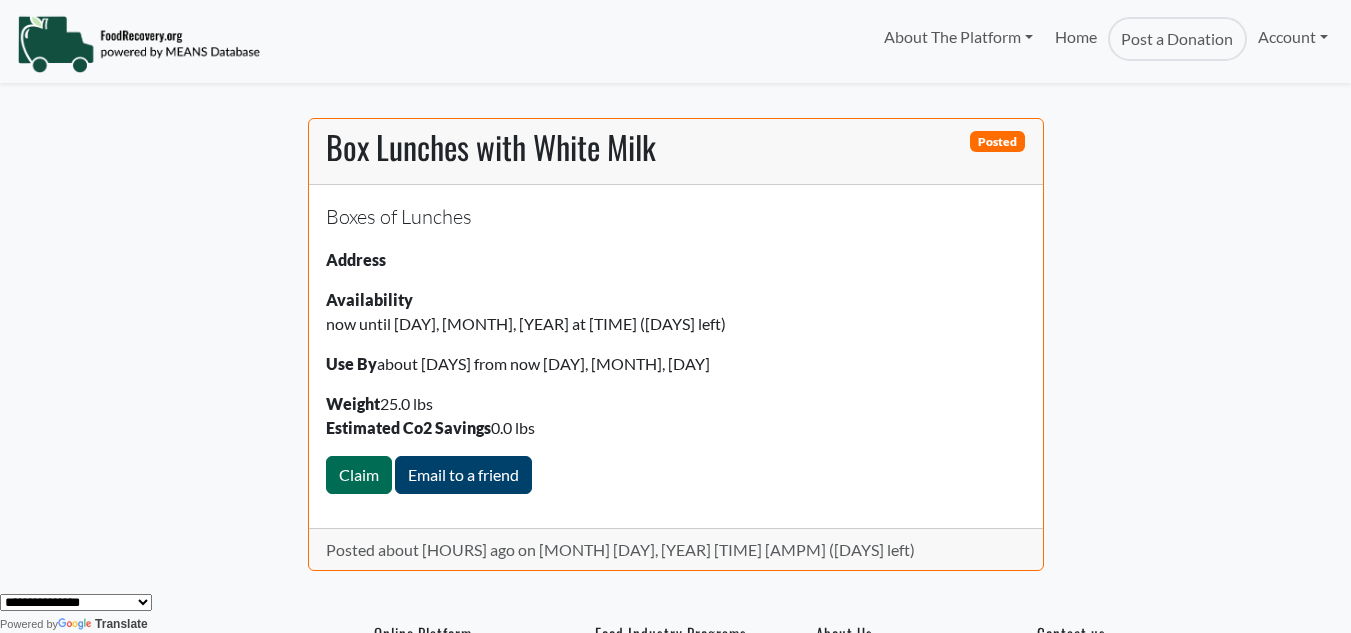 scroll, scrollTop: 0, scrollLeft: 0, axis: both 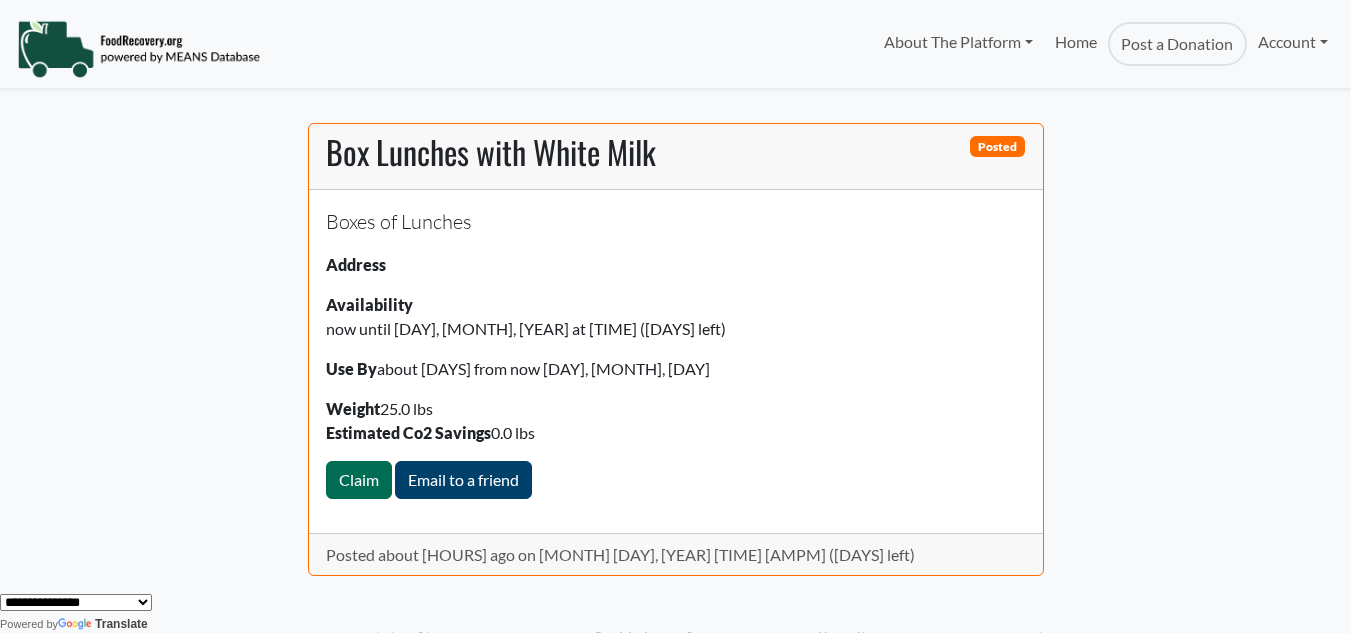 click at bounding box center (138, 49) 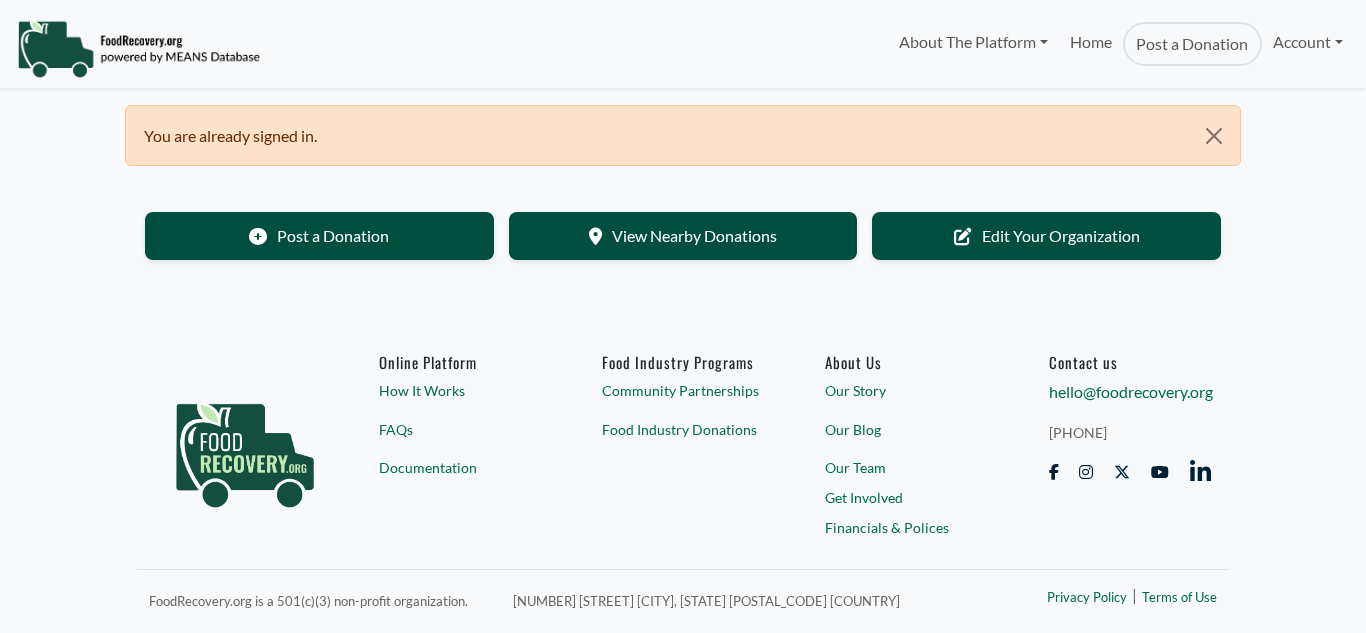 scroll, scrollTop: 0, scrollLeft: 0, axis: both 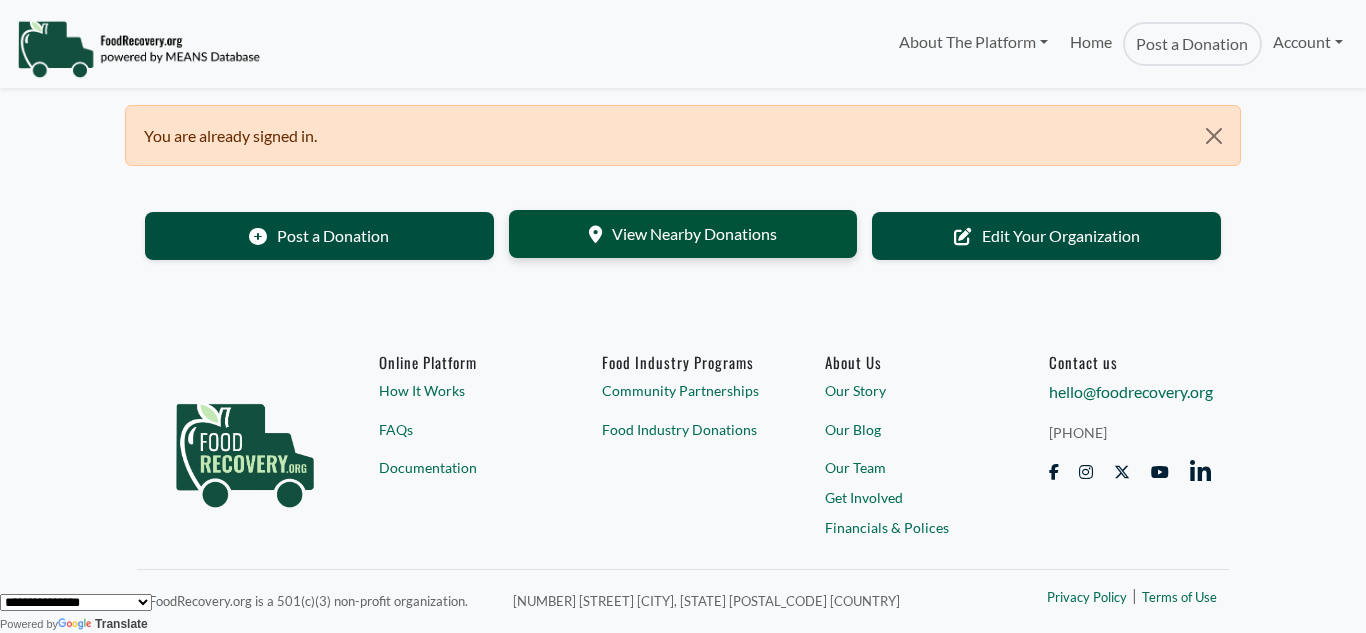 click on "View Nearby Donations" at bounding box center (683, 234) 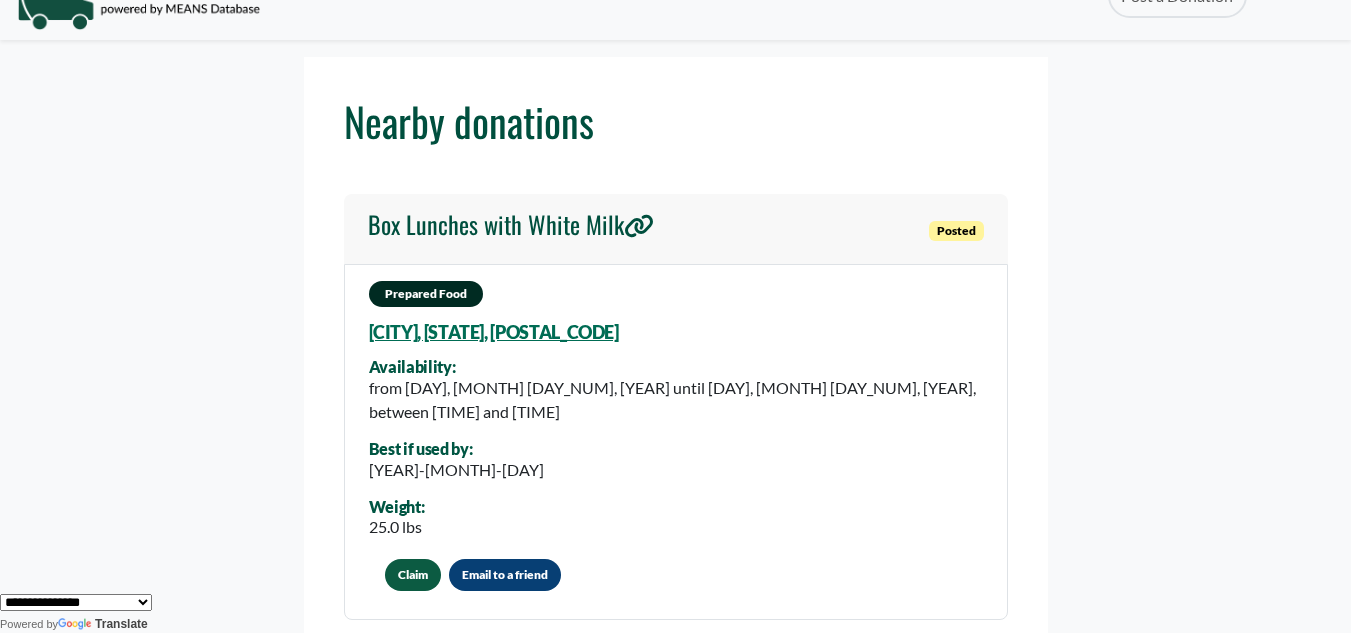 scroll, scrollTop: 0, scrollLeft: 0, axis: both 